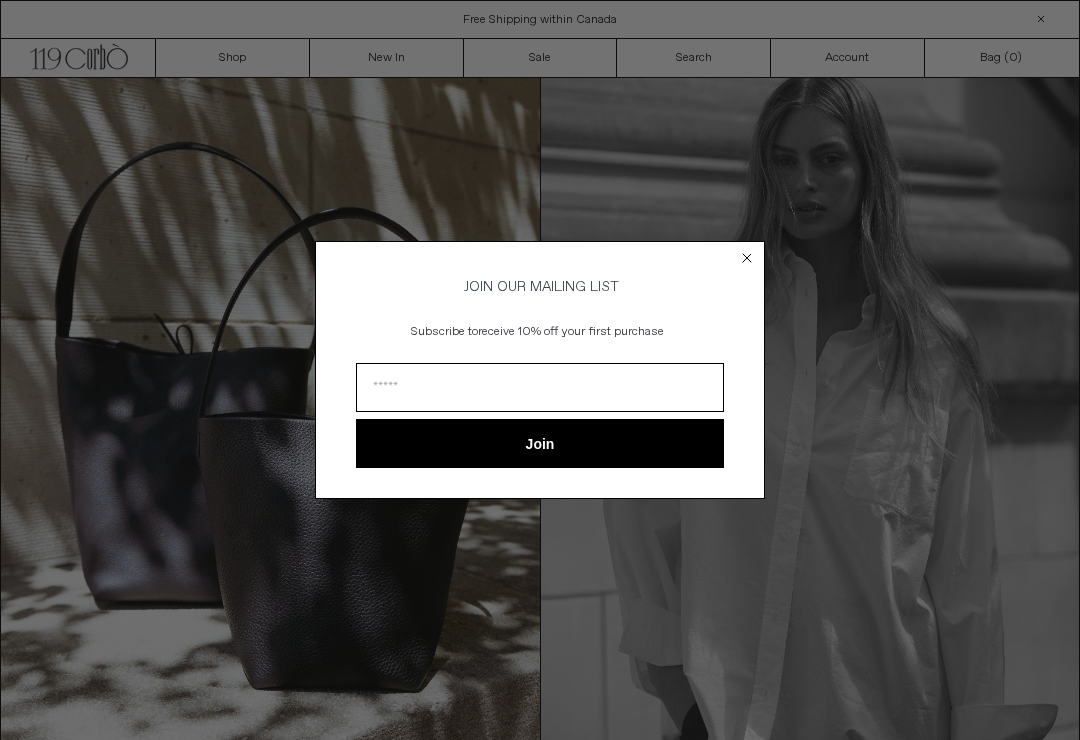 scroll, scrollTop: 0, scrollLeft: 0, axis: both 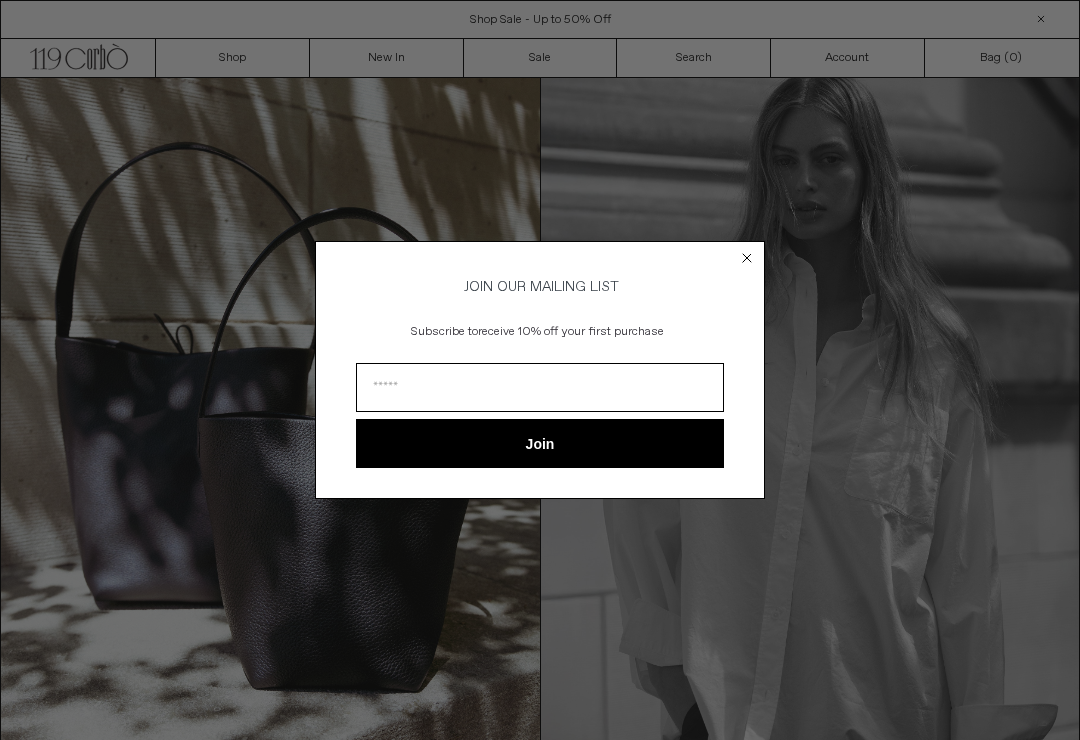 click on "JOIN OUR MAILING LIST Subscribe to  receive 10% off your first purchase Join ******" at bounding box center (540, 370) 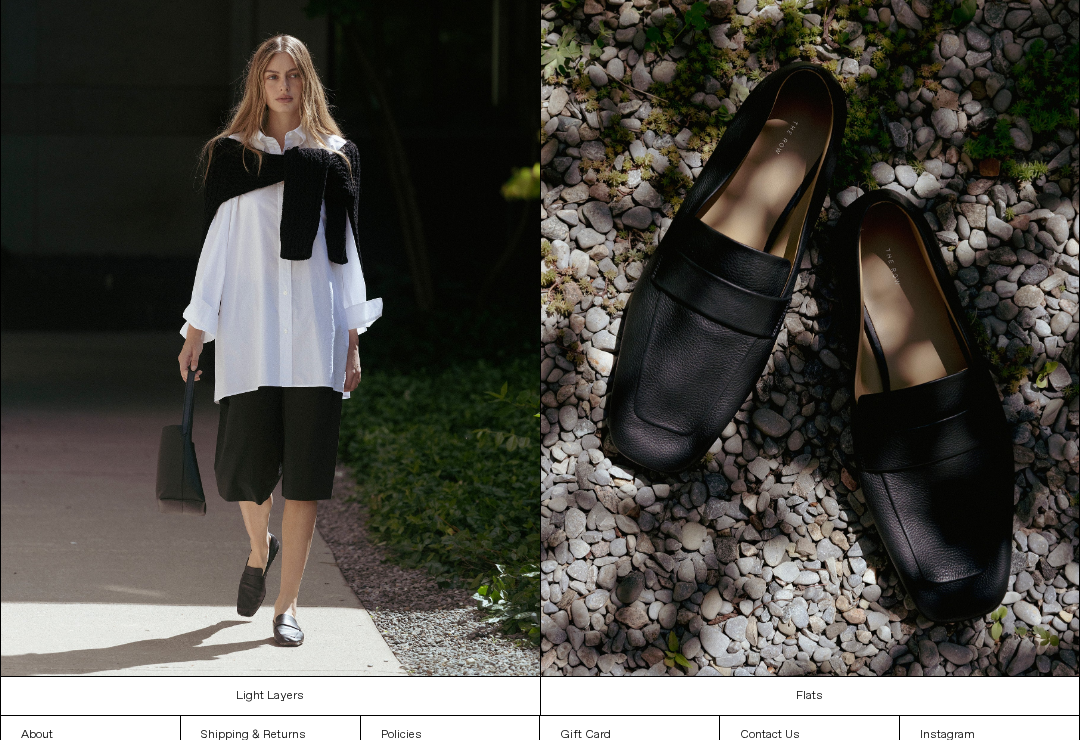 scroll, scrollTop: 1473, scrollLeft: 0, axis: vertical 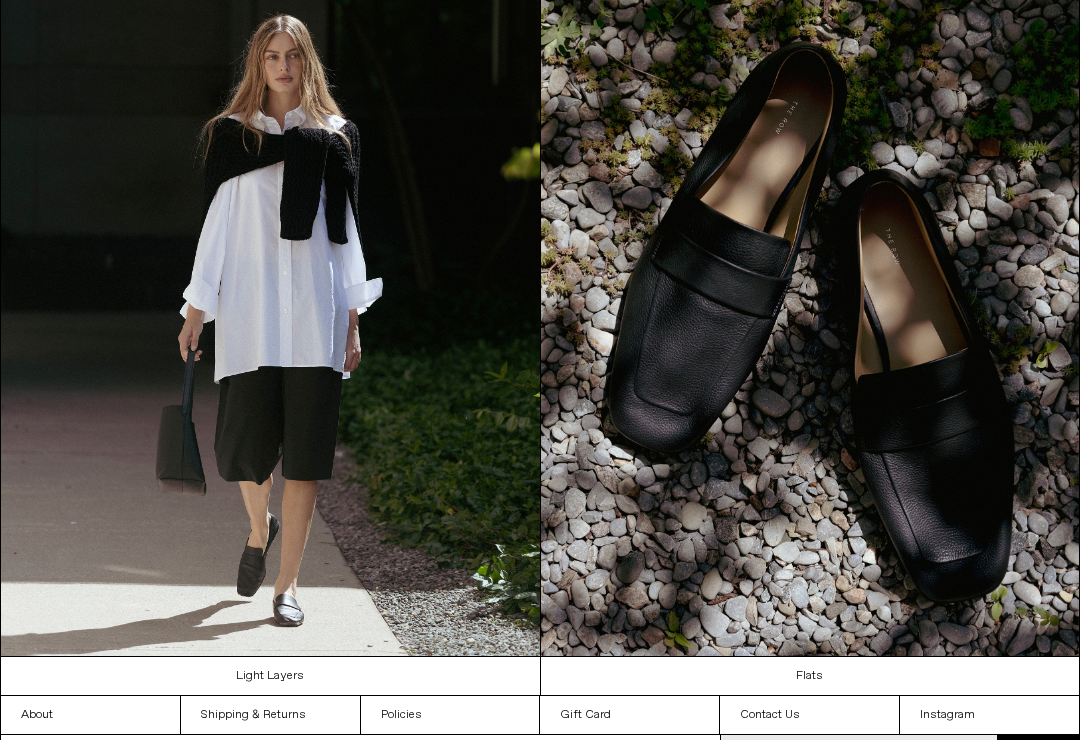 click at bounding box center (810, 316) 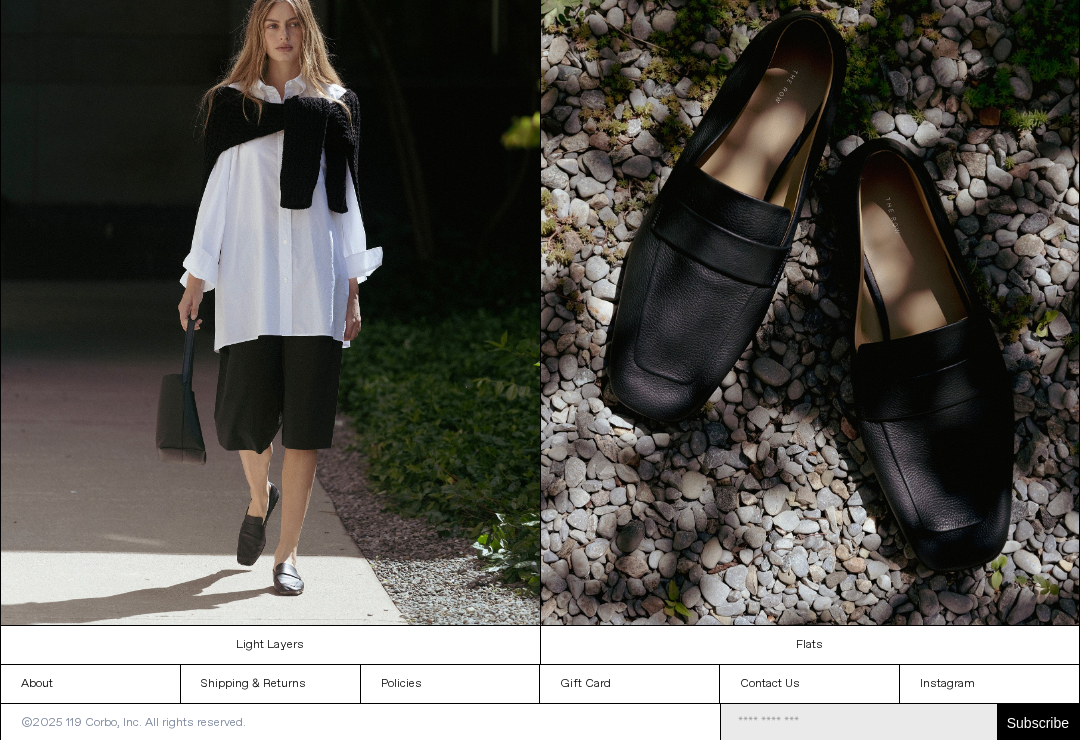 click at bounding box center (810, 285) 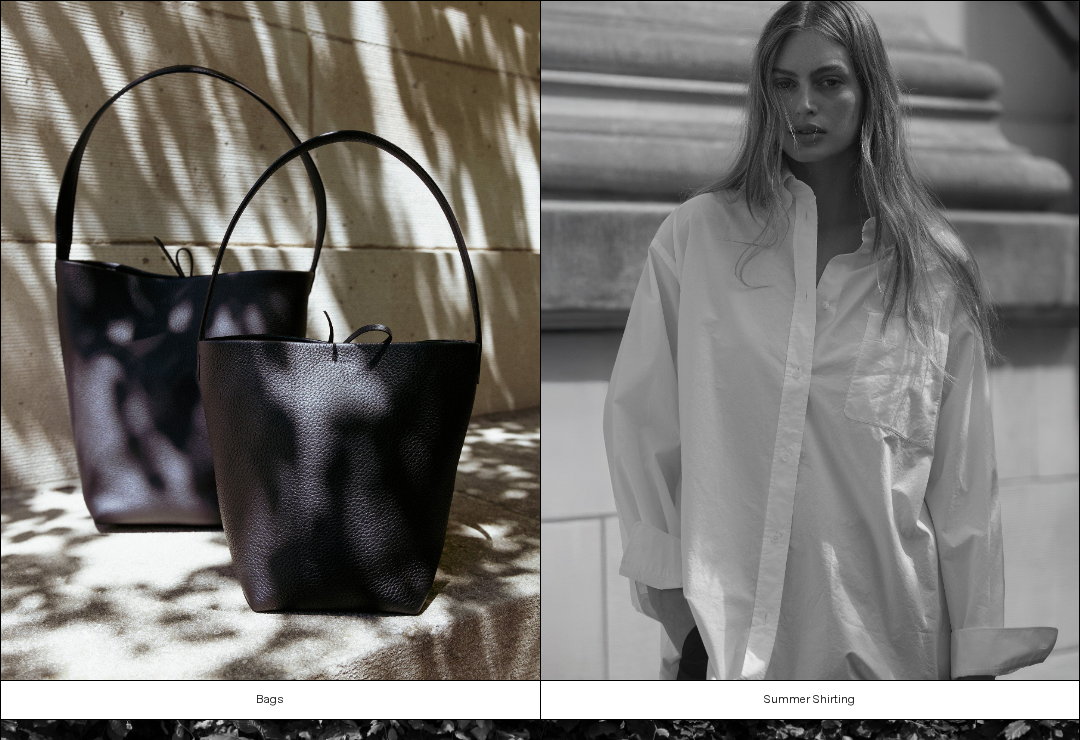 scroll, scrollTop: 1504, scrollLeft: 0, axis: vertical 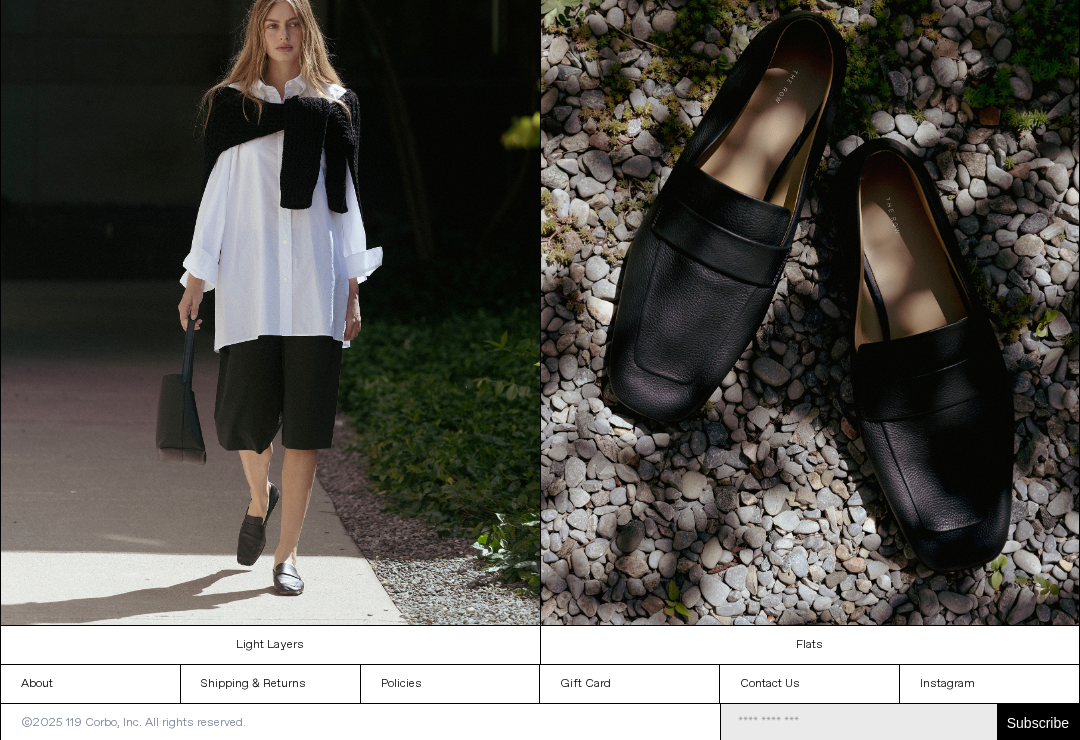 click on "Flats" at bounding box center (811, 645) 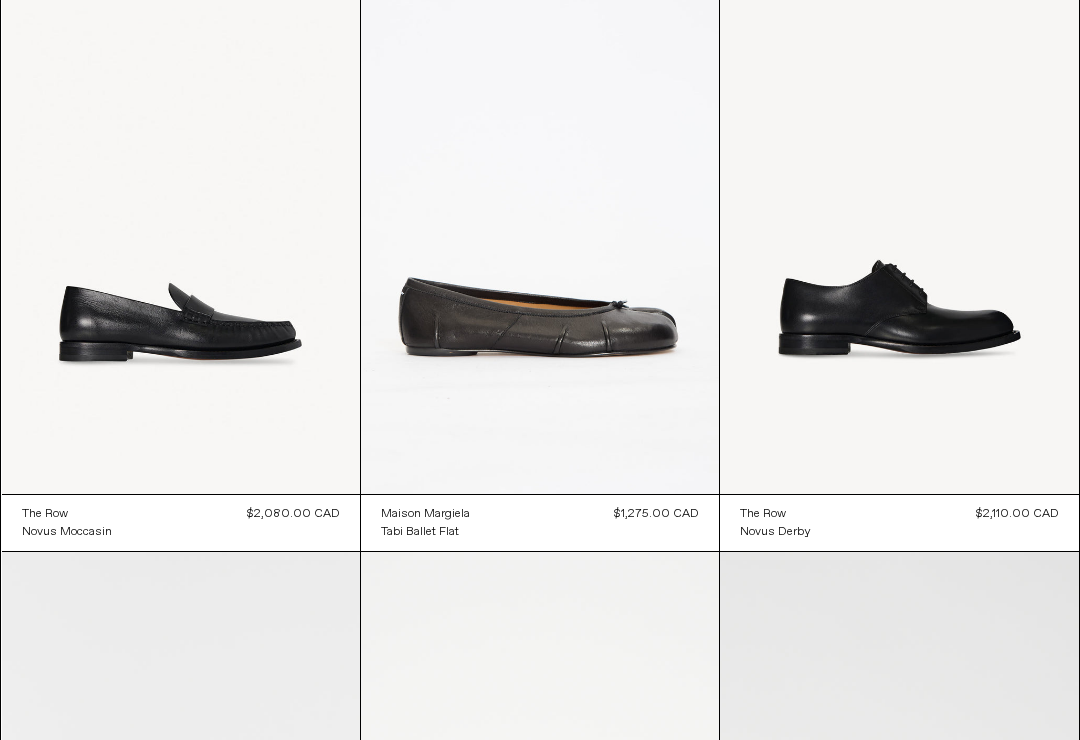 scroll, scrollTop: 1352, scrollLeft: 0, axis: vertical 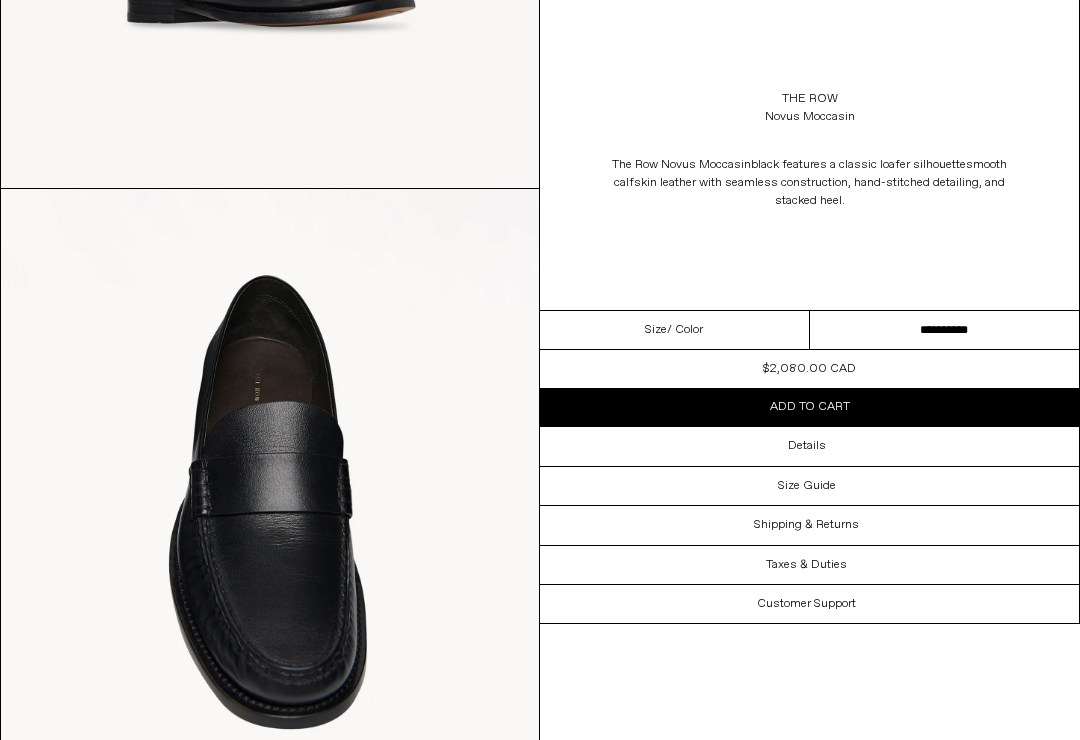 click at bounding box center [270, 525] 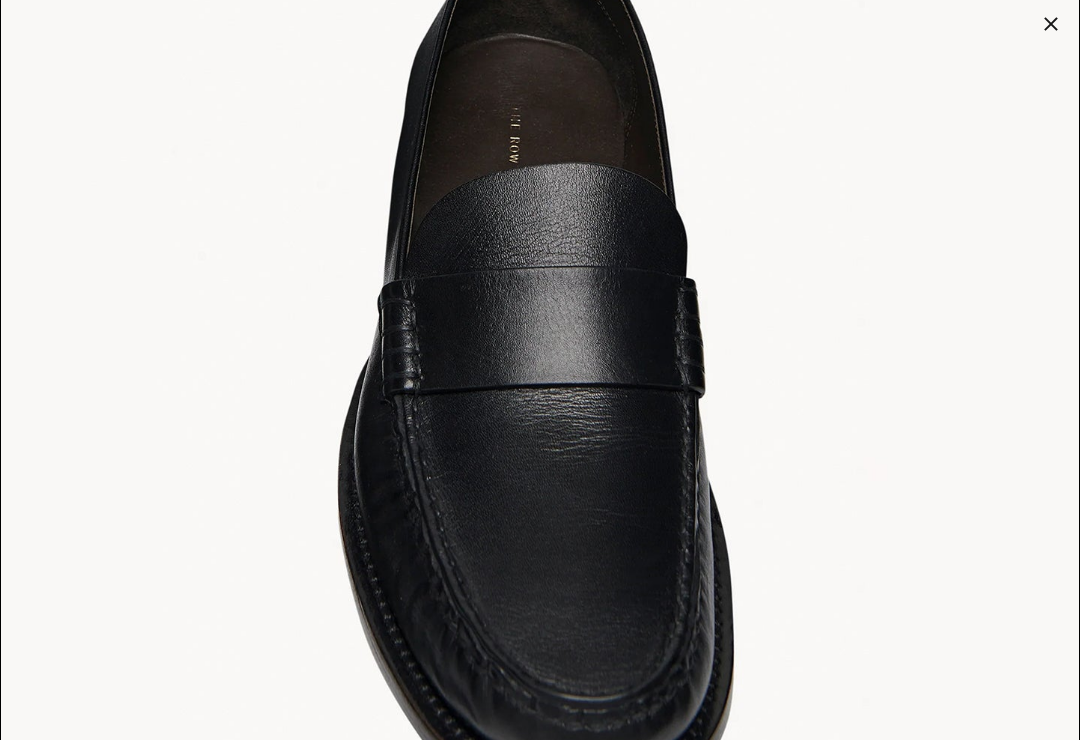 scroll, scrollTop: 2960, scrollLeft: 0, axis: vertical 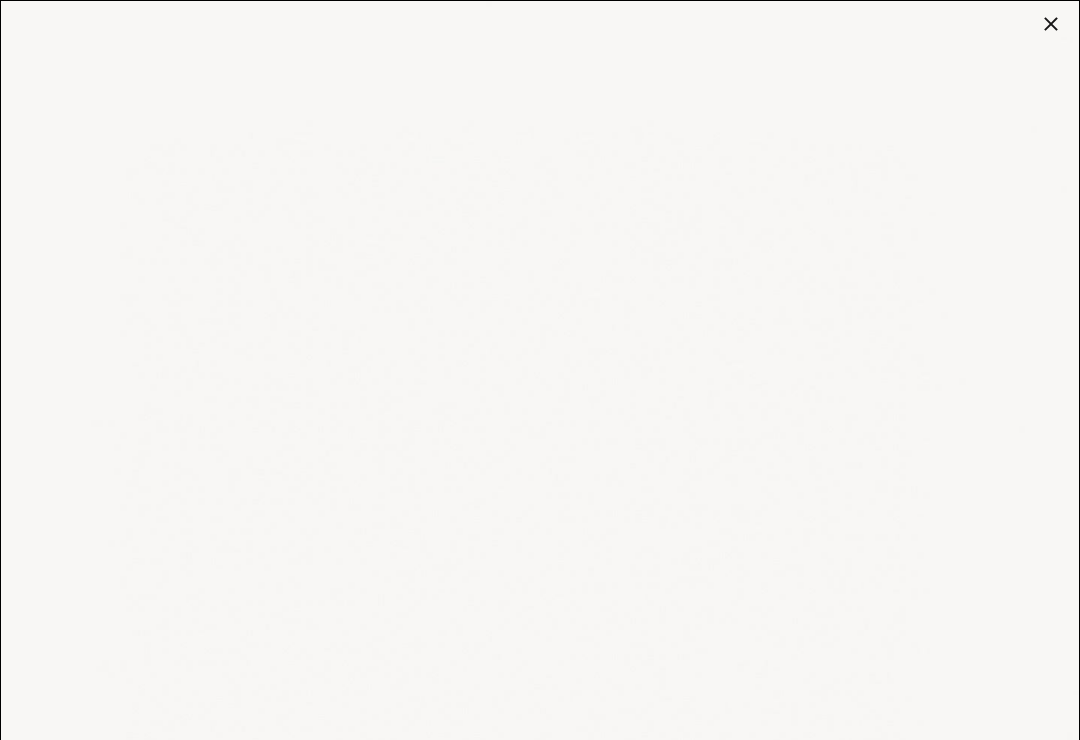 click at bounding box center (540, 675) 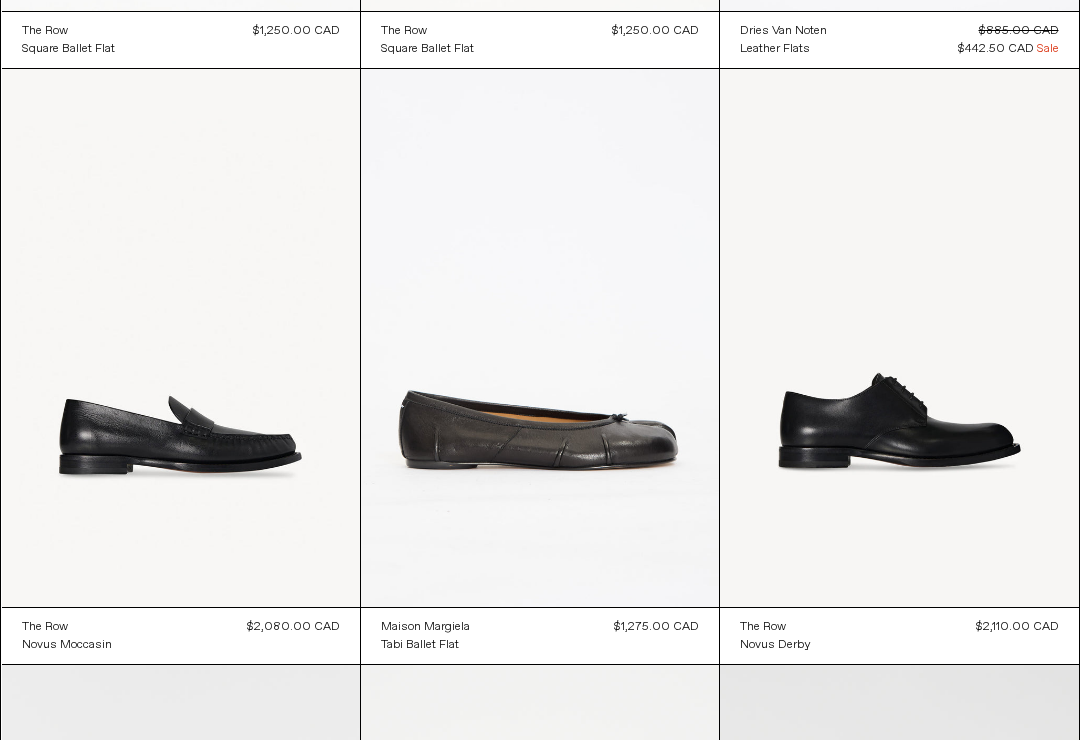 scroll, scrollTop: 1239, scrollLeft: 0, axis: vertical 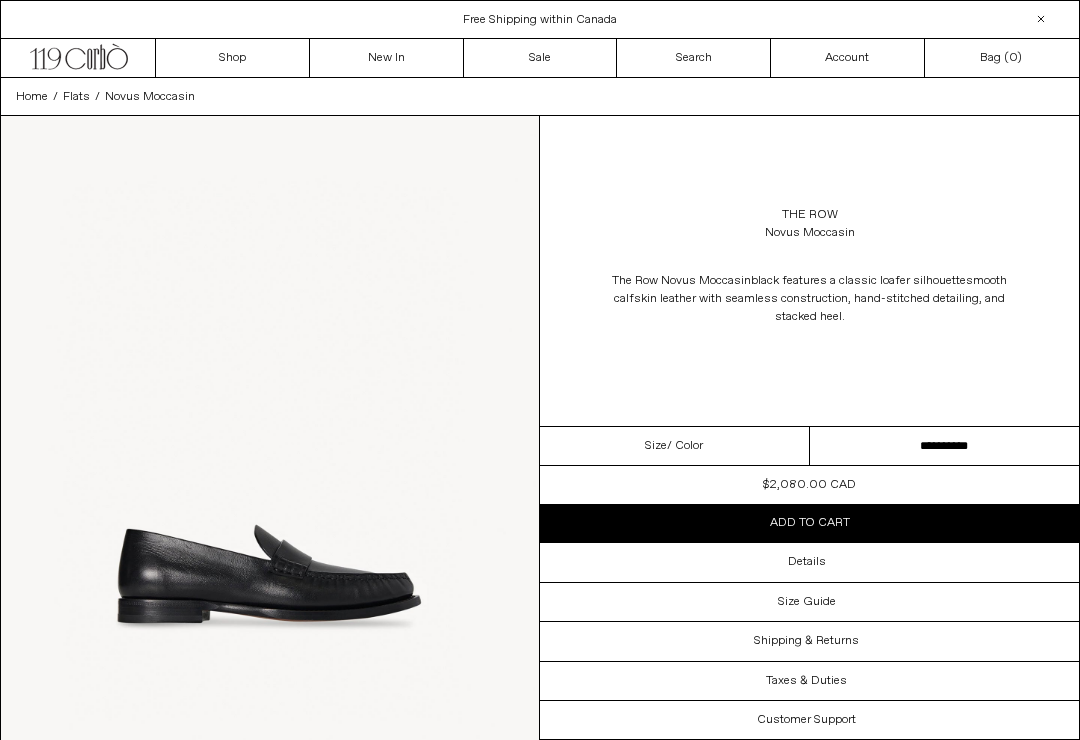 click at bounding box center (270, 452) 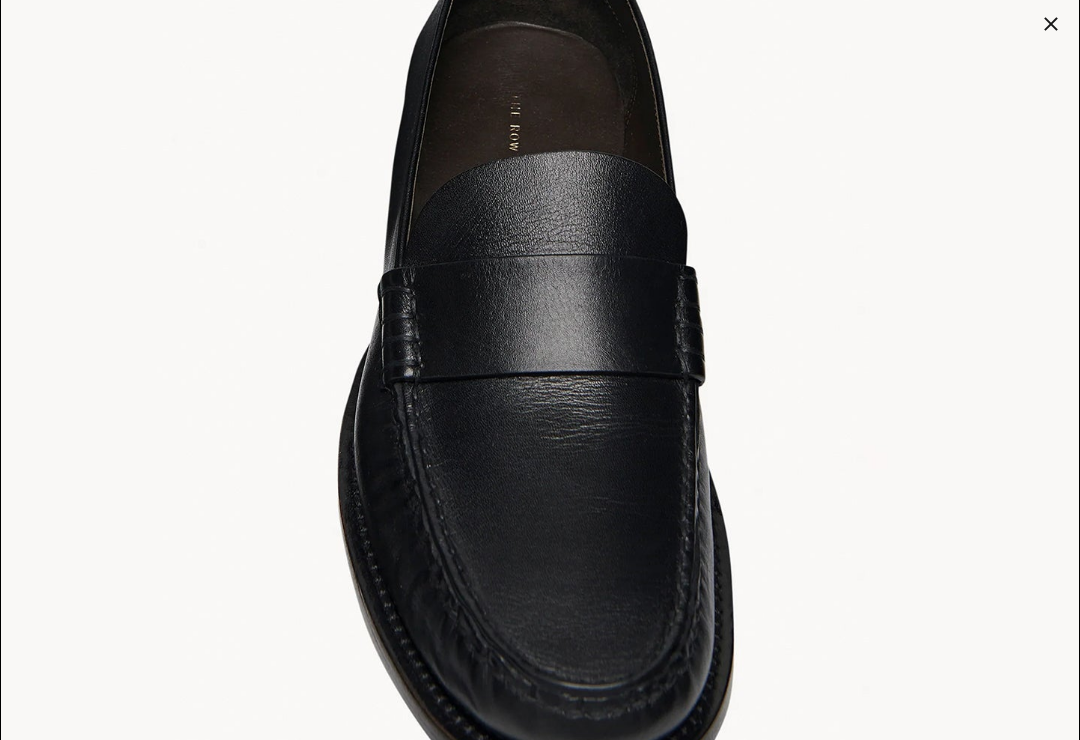 scroll, scrollTop: 2959, scrollLeft: 0, axis: vertical 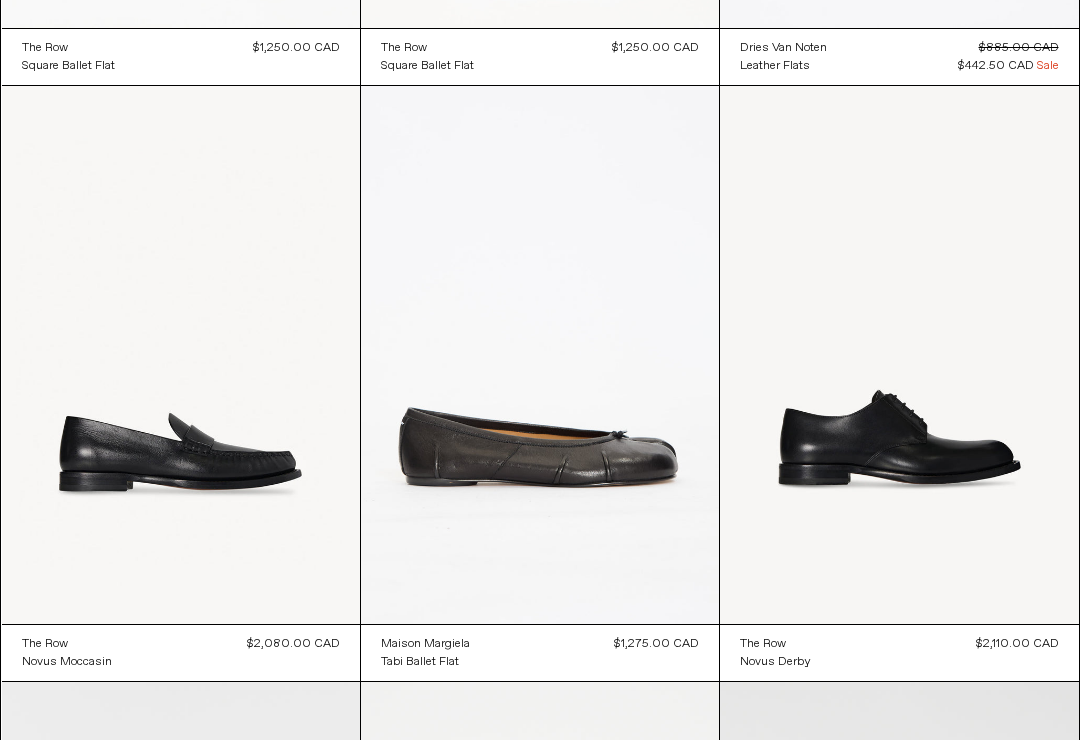 click at bounding box center [181, 354] 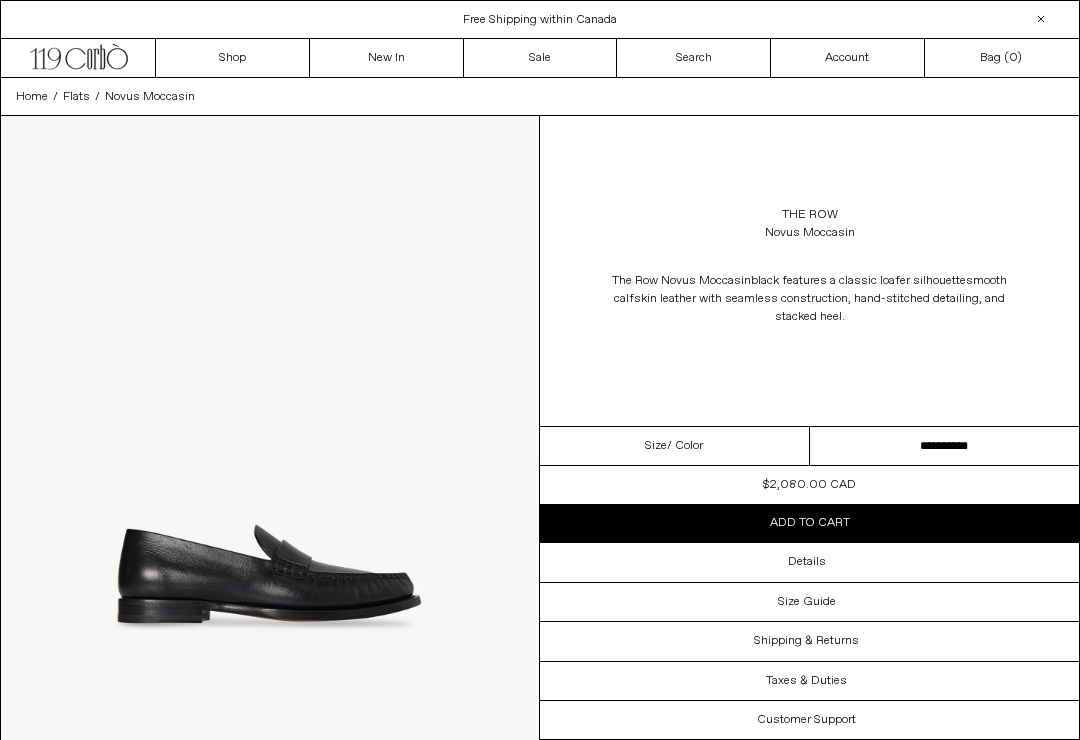 scroll, scrollTop: 0, scrollLeft: 0, axis: both 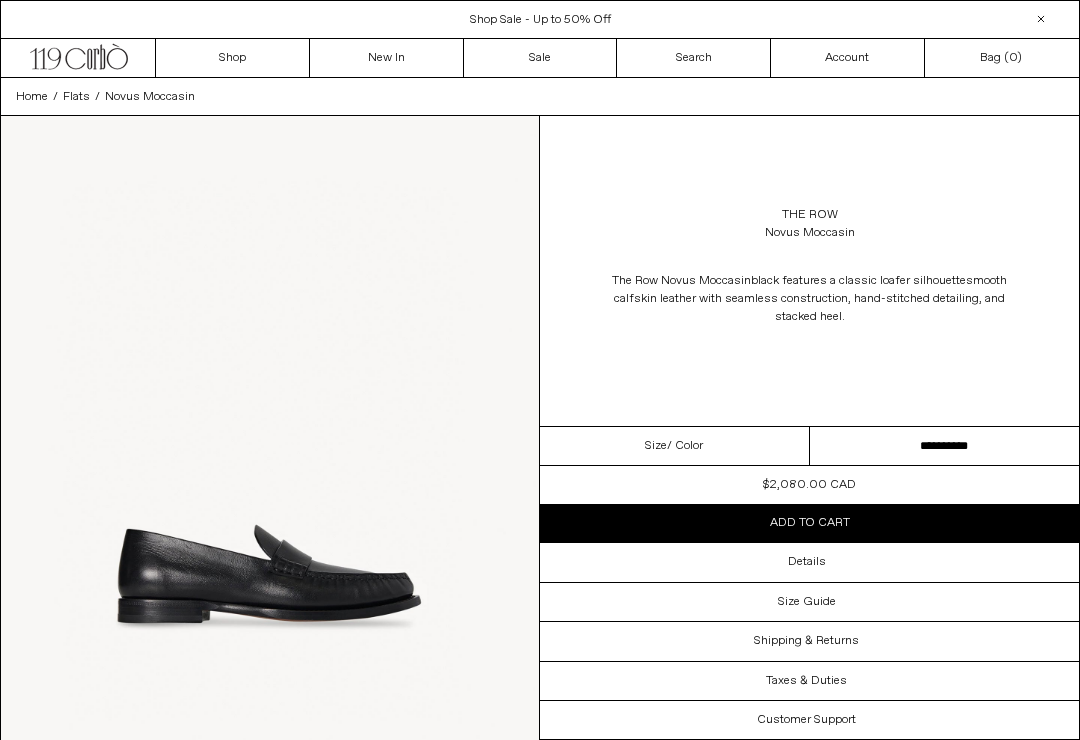 click on "**********" at bounding box center (945, 446) 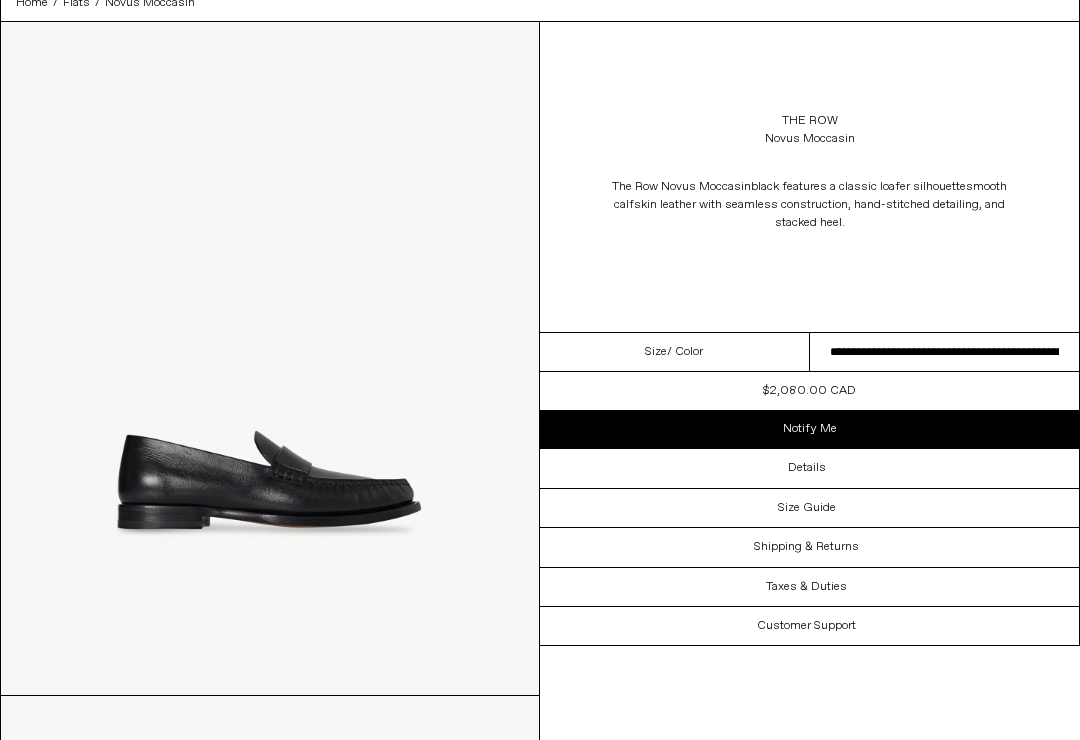 scroll, scrollTop: 94, scrollLeft: 0, axis: vertical 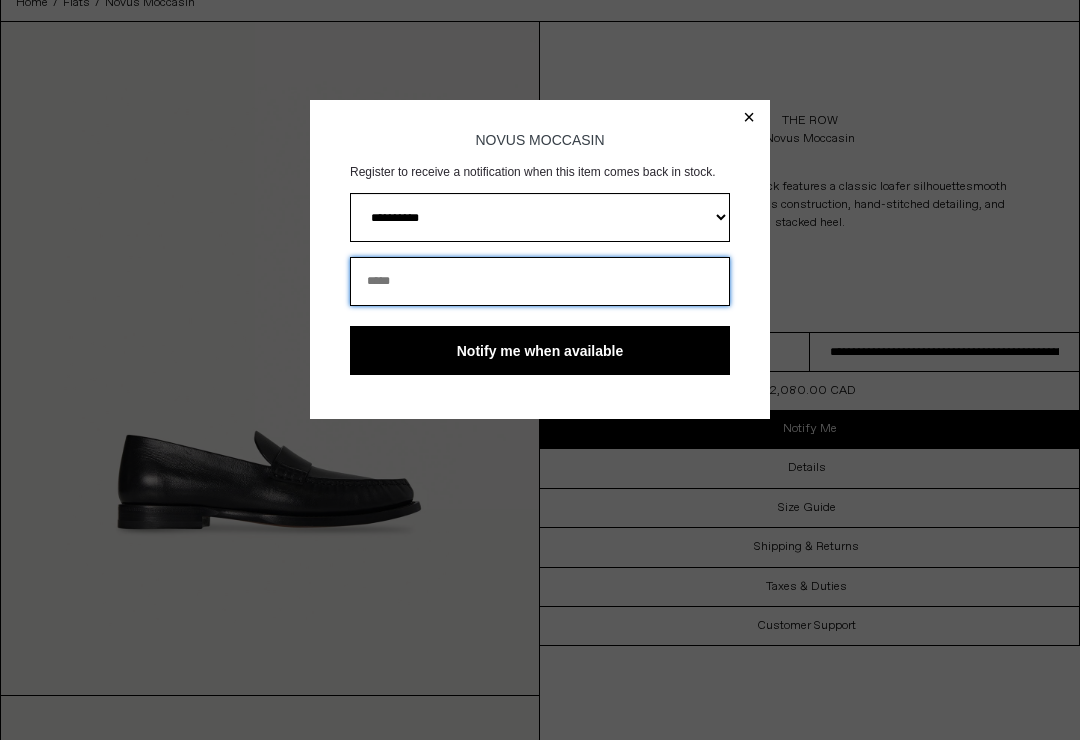 click at bounding box center (540, 281) 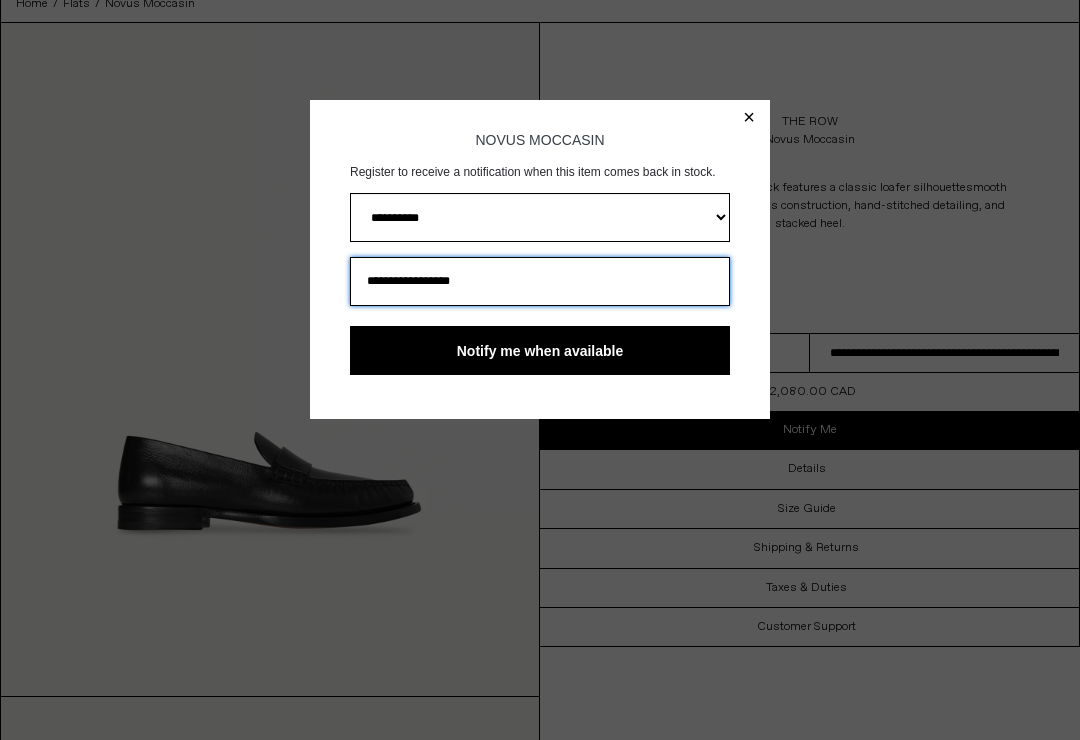 type on "**********" 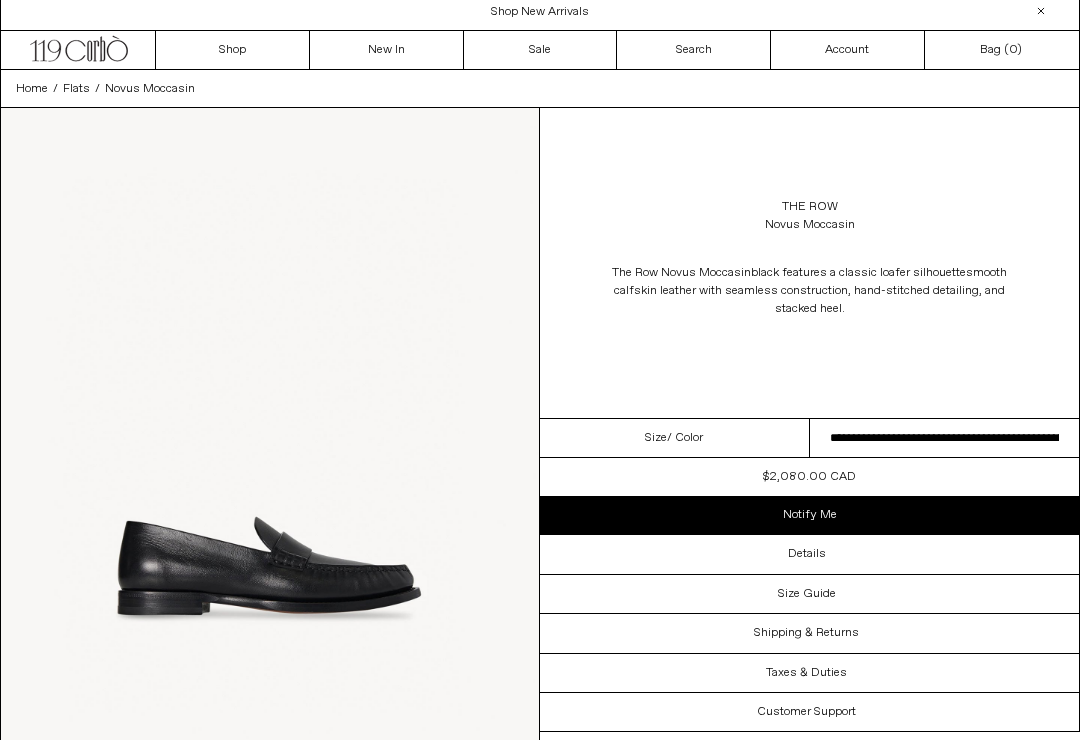 scroll, scrollTop: 0, scrollLeft: 0, axis: both 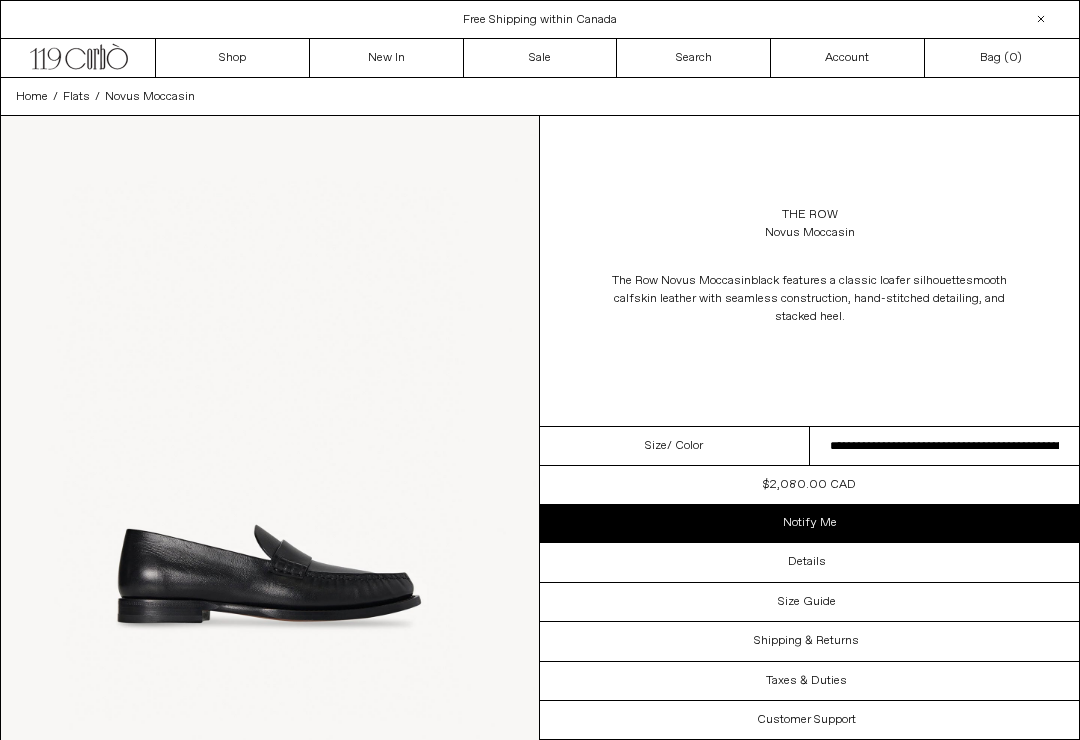 click on "New In" at bounding box center [387, 58] 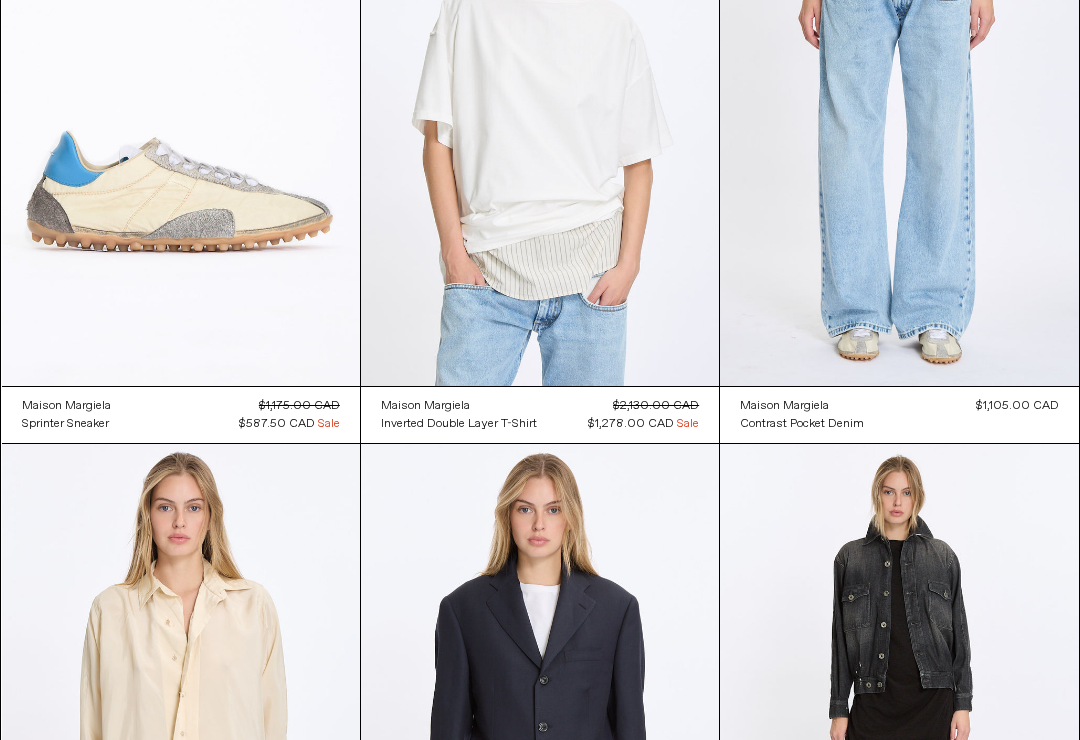 scroll, scrollTop: 20517, scrollLeft: 0, axis: vertical 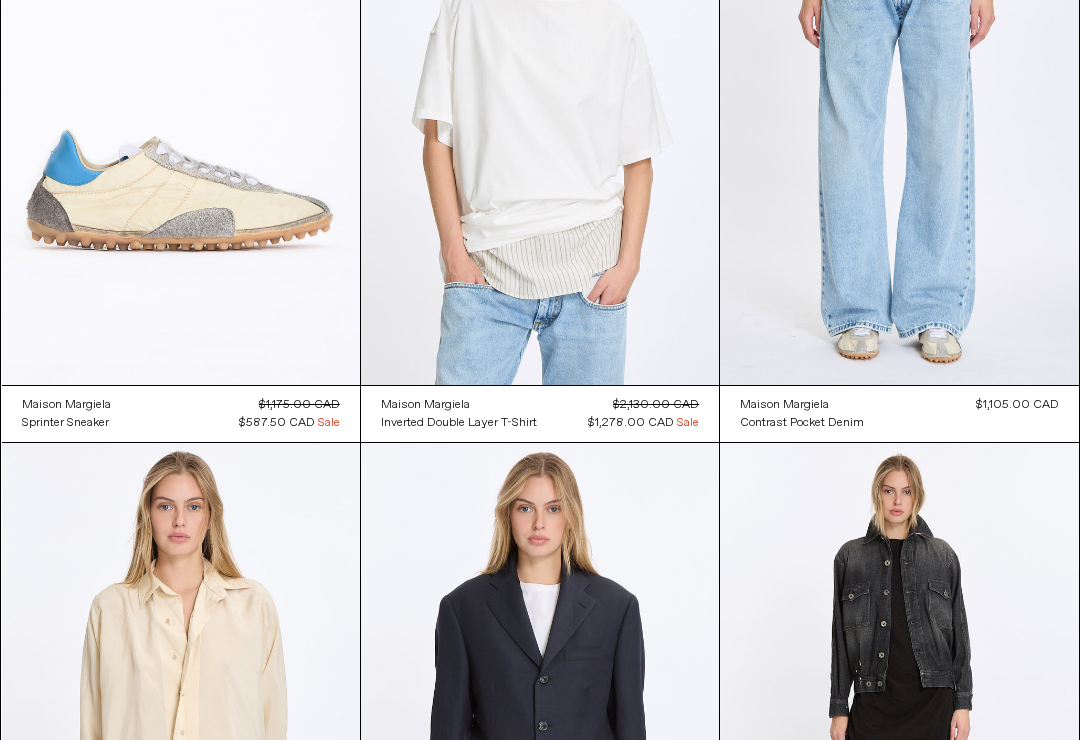 click at bounding box center [181, 711] 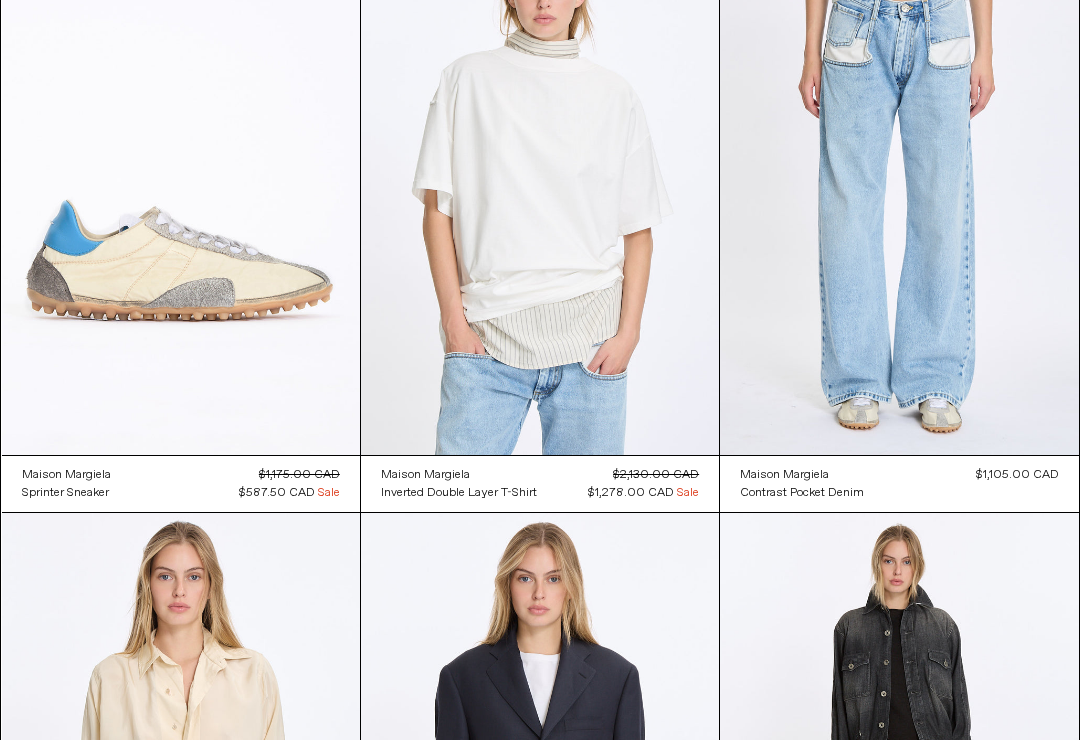 click at bounding box center [540, 186] 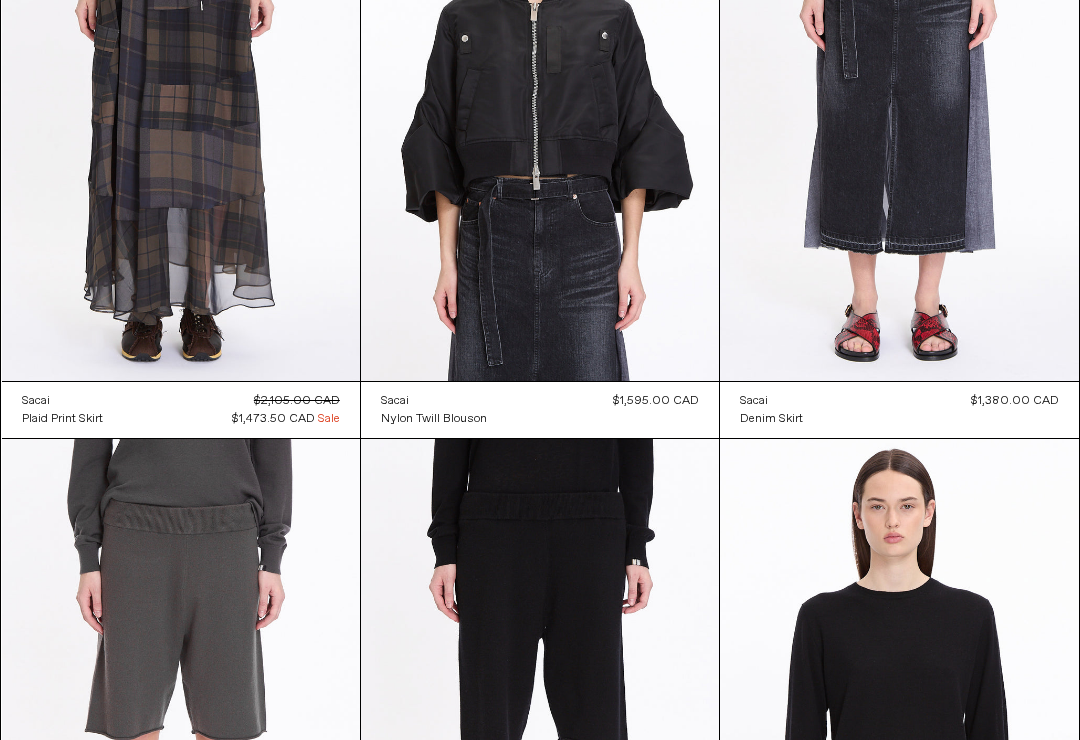scroll, scrollTop: 27668, scrollLeft: 0, axis: vertical 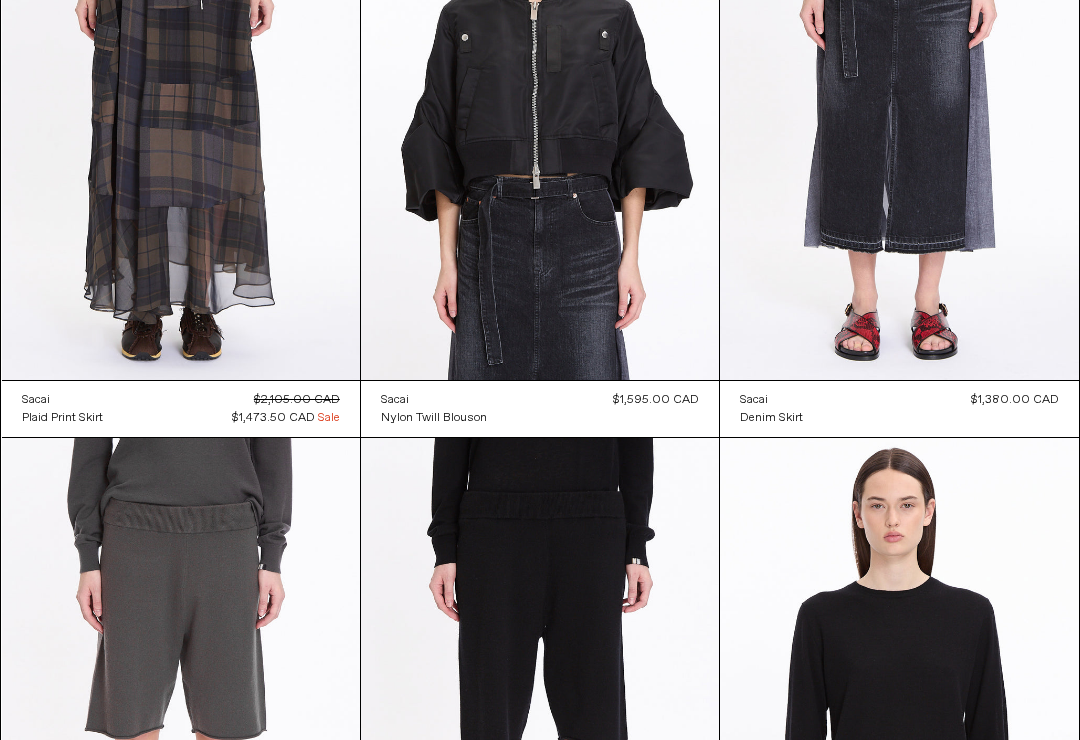click at bounding box center (181, 111) 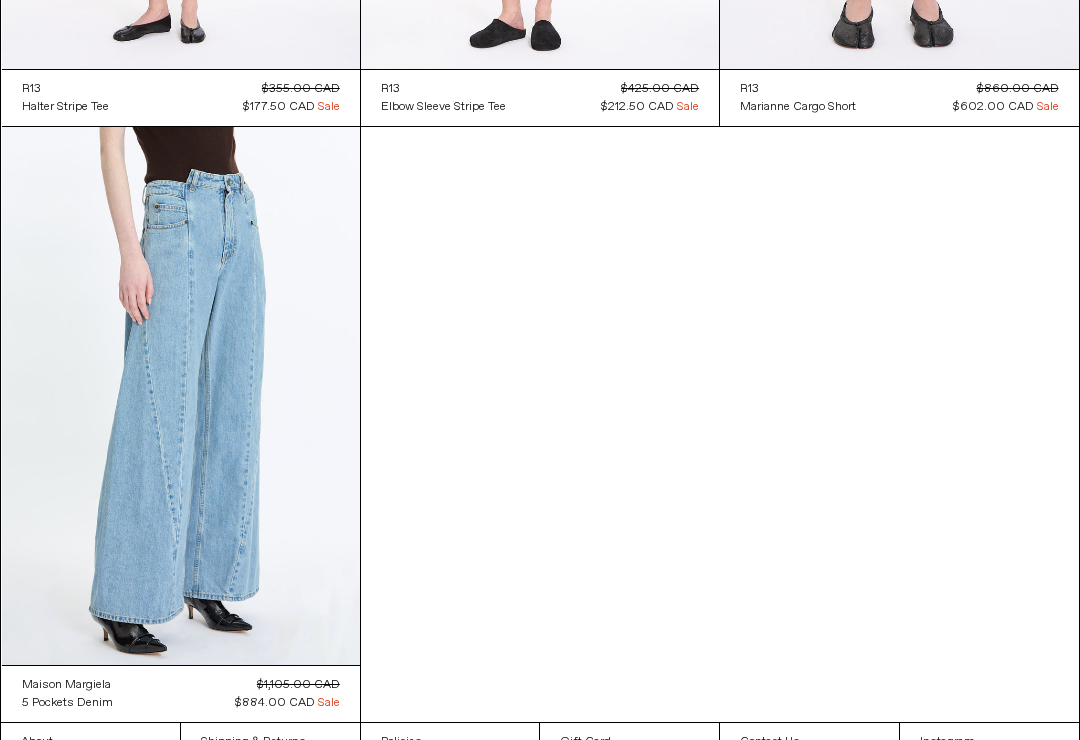 scroll, scrollTop: 30390, scrollLeft: 0, axis: vertical 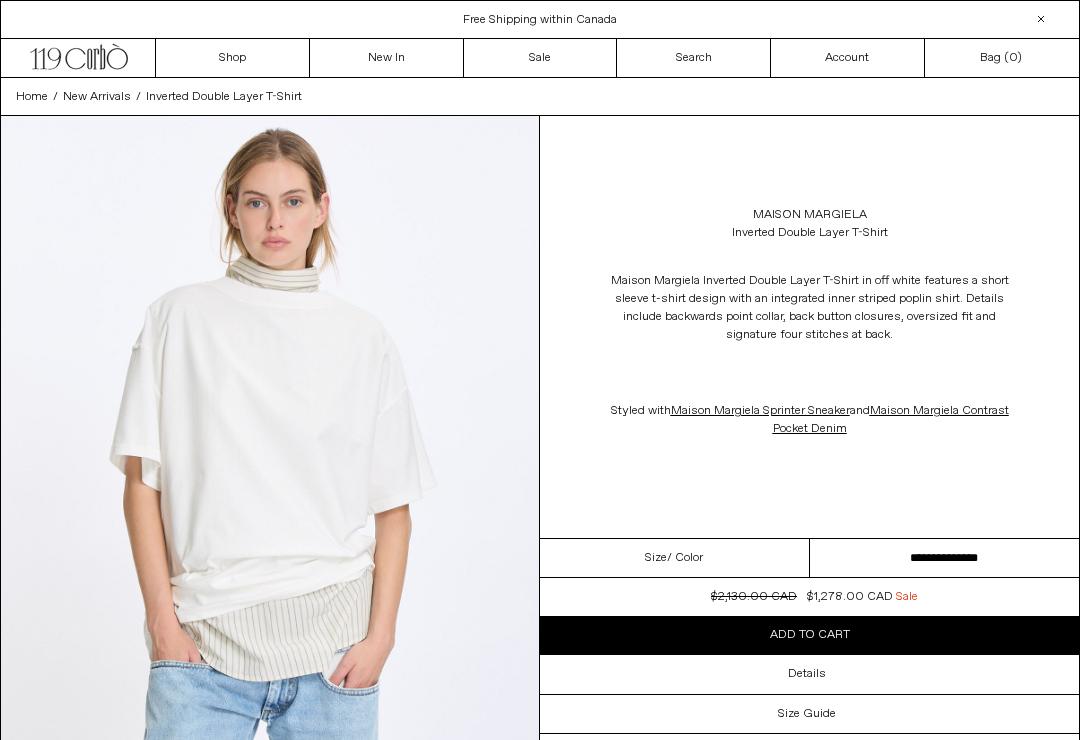 click on "Free Shipping within Canada" at bounding box center [540, 20] 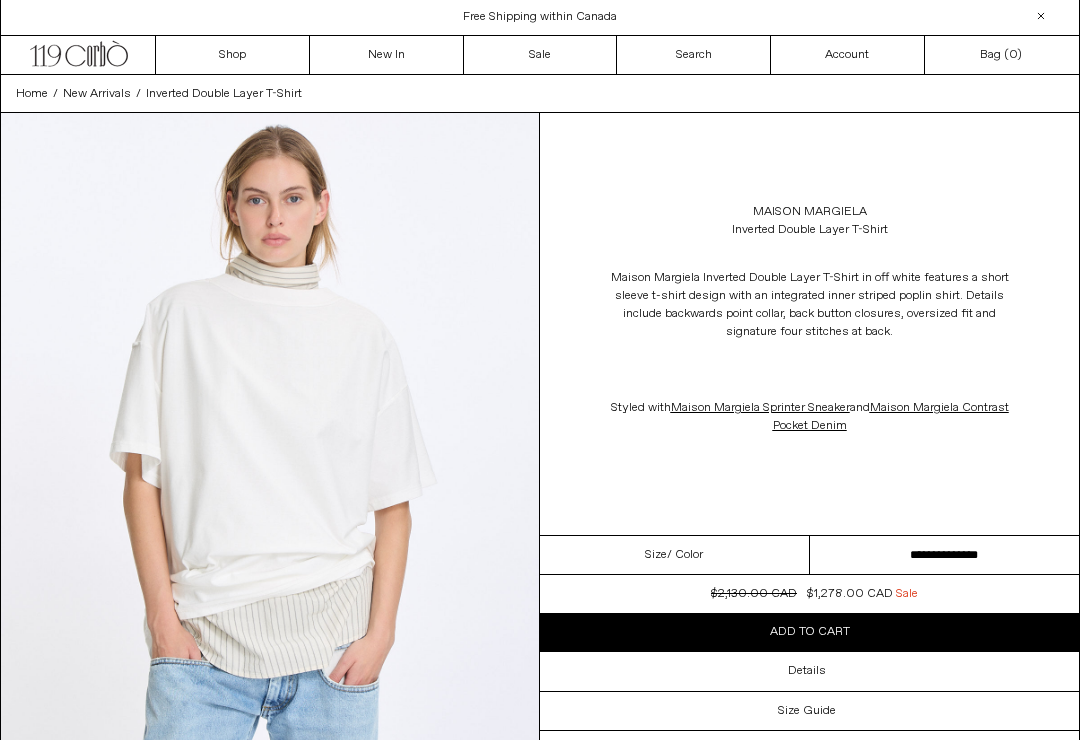 scroll, scrollTop: 6, scrollLeft: 0, axis: vertical 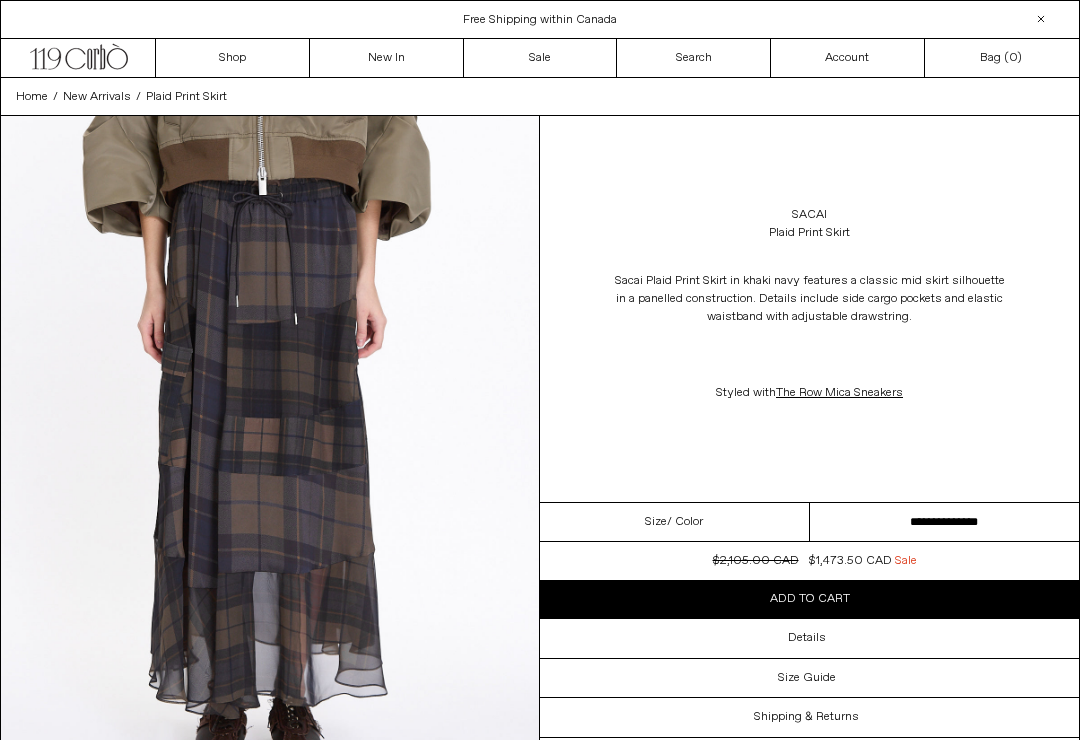click at bounding box center (270, 452) 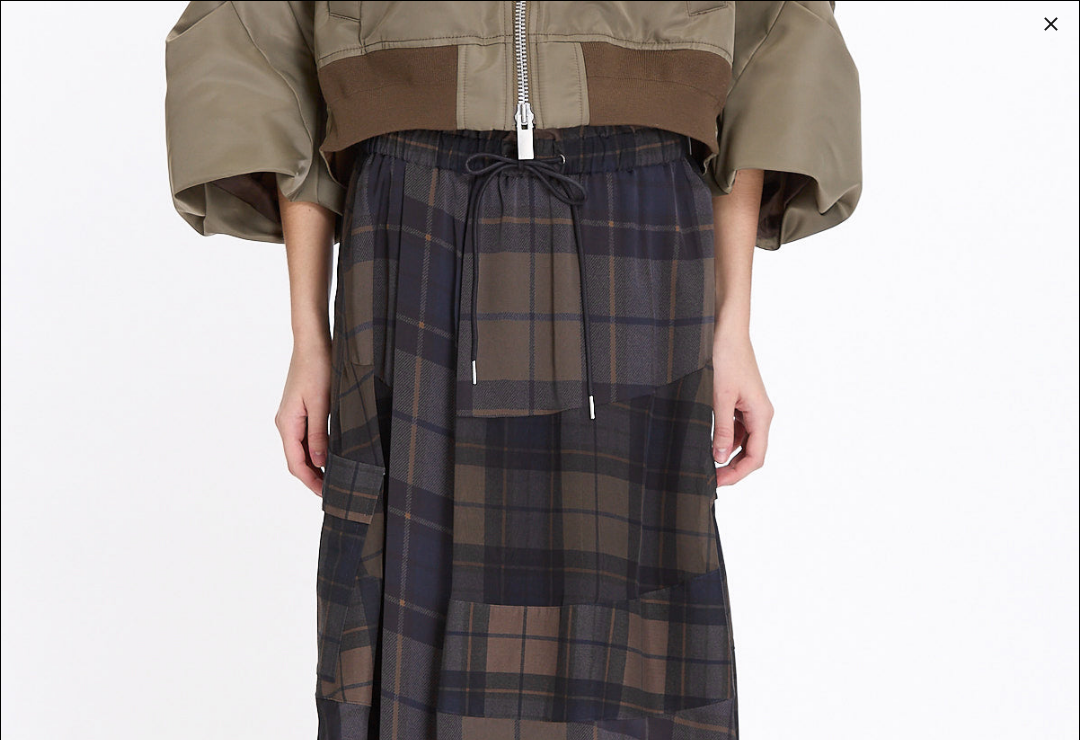 scroll, scrollTop: 0, scrollLeft: 0, axis: both 